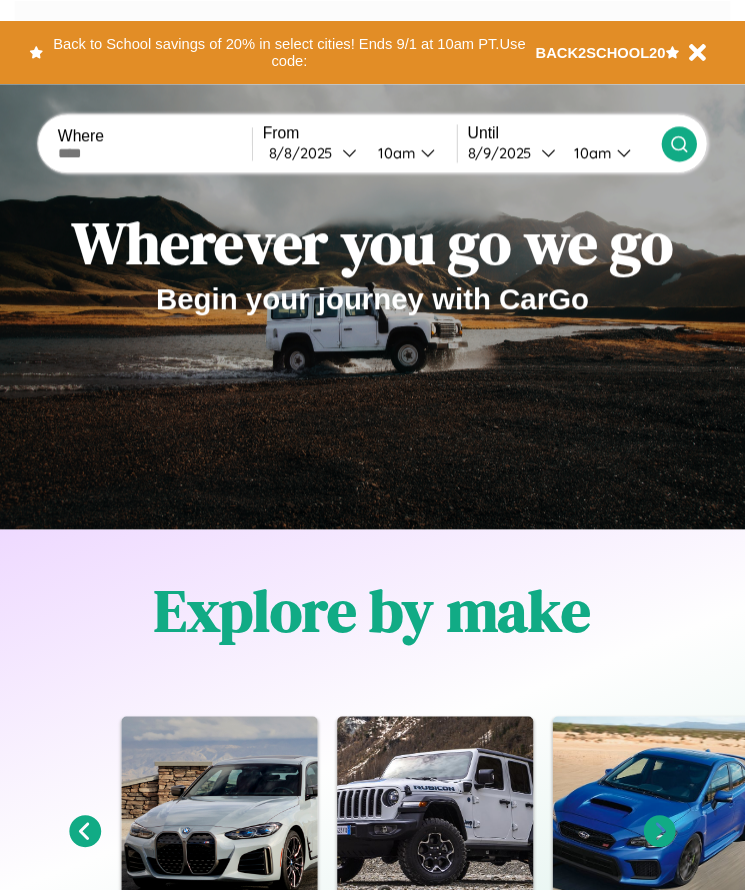 scroll, scrollTop: 0, scrollLeft: 0, axis: both 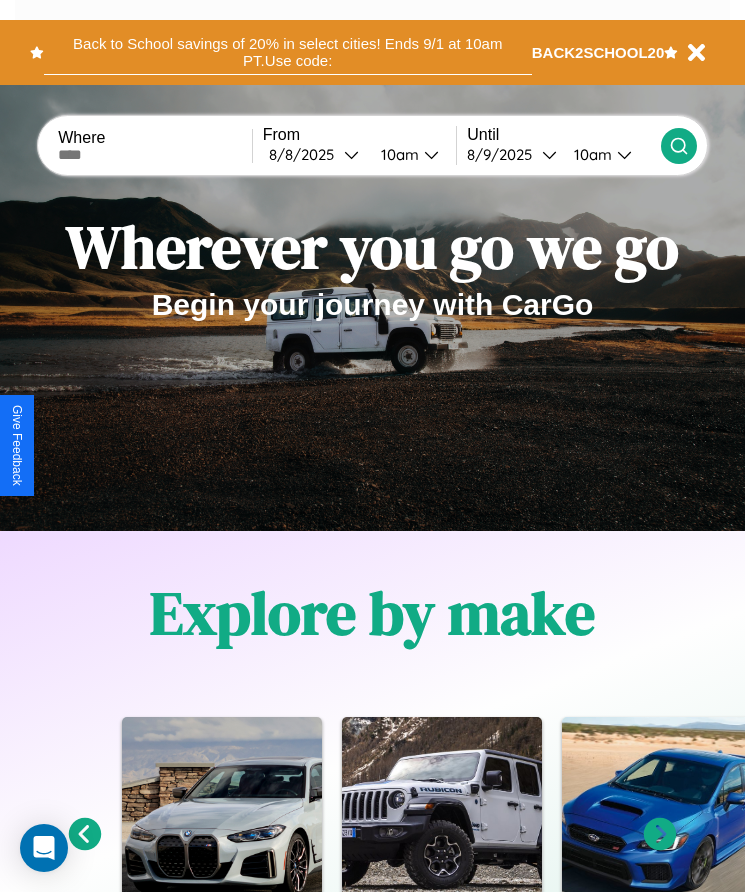 click on "Back to School savings of 20% in select cities! Ends 9/1 at 10am PT.  Use code:" at bounding box center (288, 52) 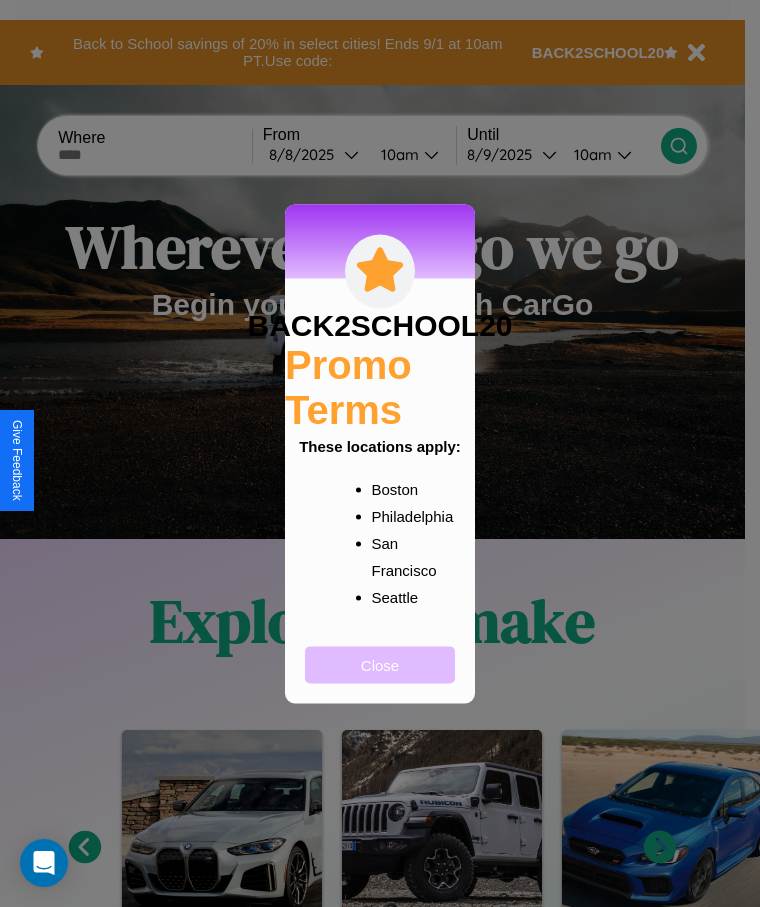 click on "Close" at bounding box center [380, 664] 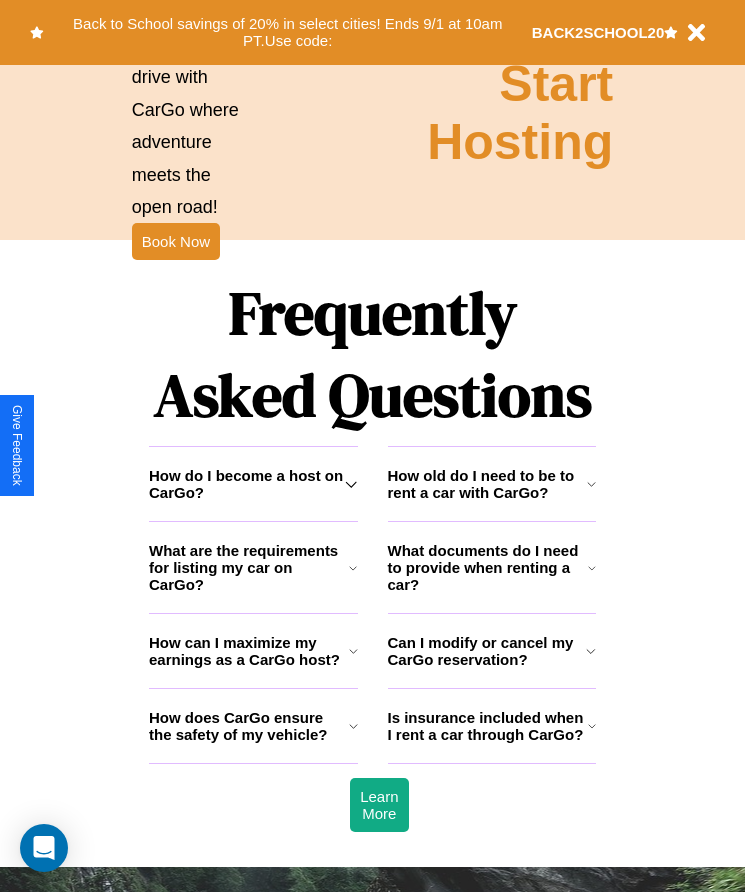 scroll, scrollTop: 2608, scrollLeft: 0, axis: vertical 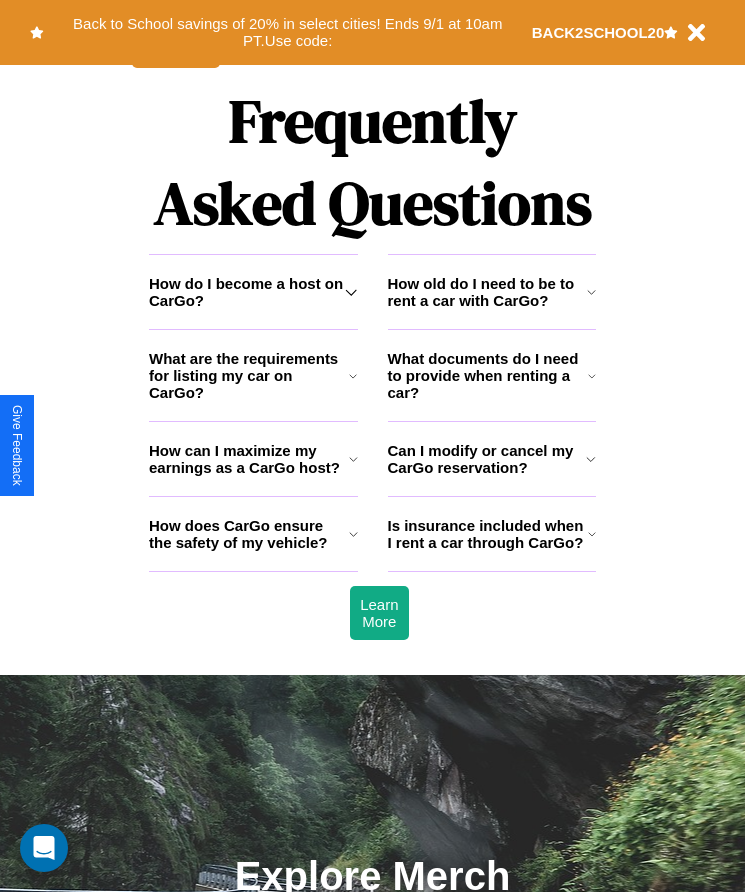 click on "How old do I need to be to rent a car with CarGo?" at bounding box center (487, 292) 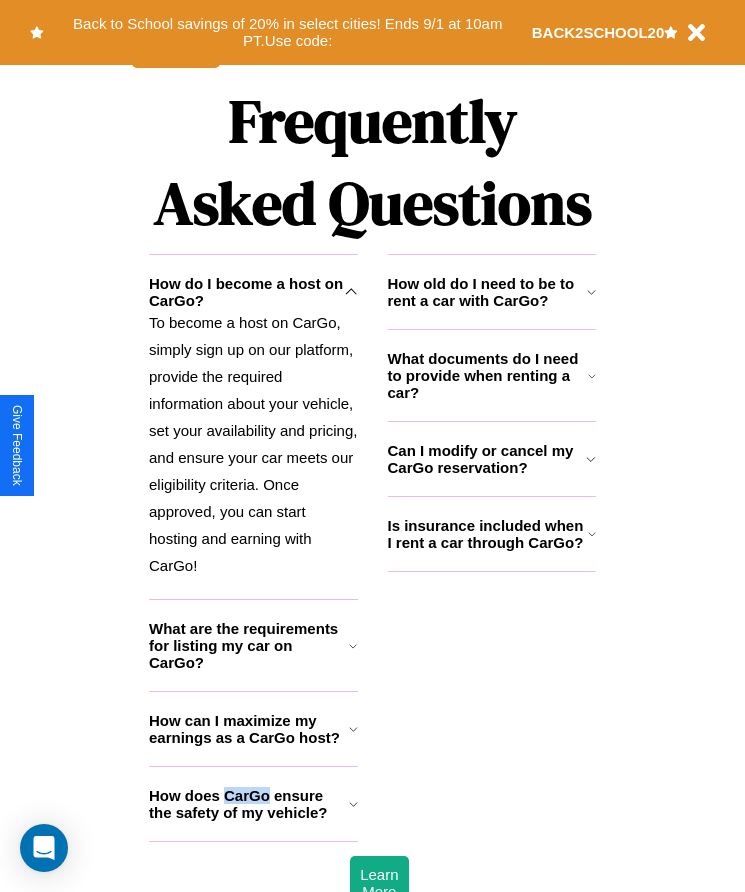 click on "How does CarGo ensure the safety of my vehicle?" at bounding box center [249, 804] 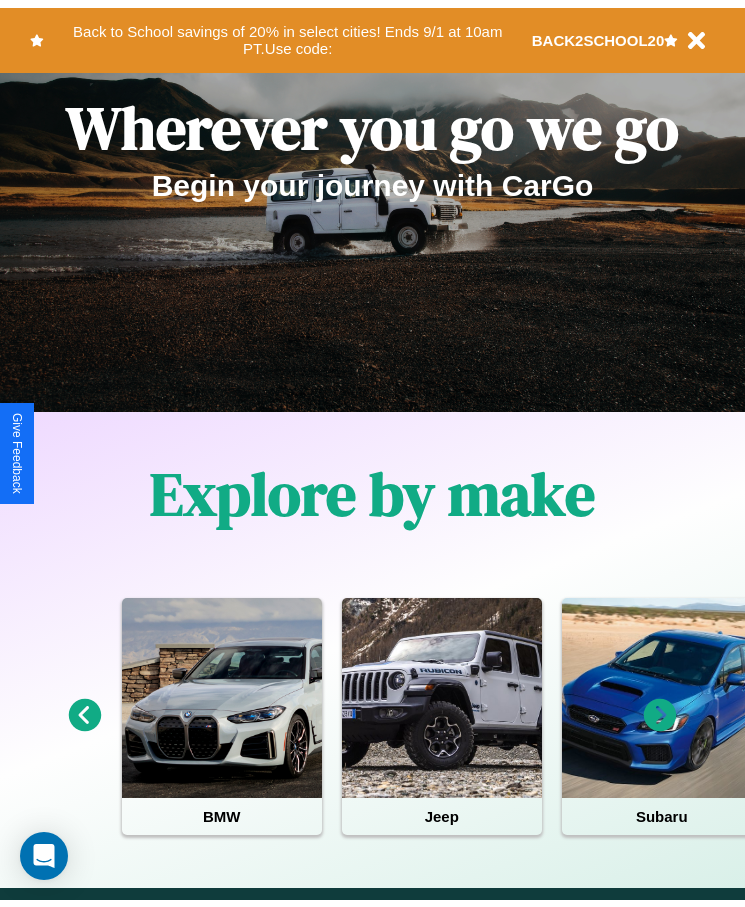 scroll, scrollTop: 0, scrollLeft: 0, axis: both 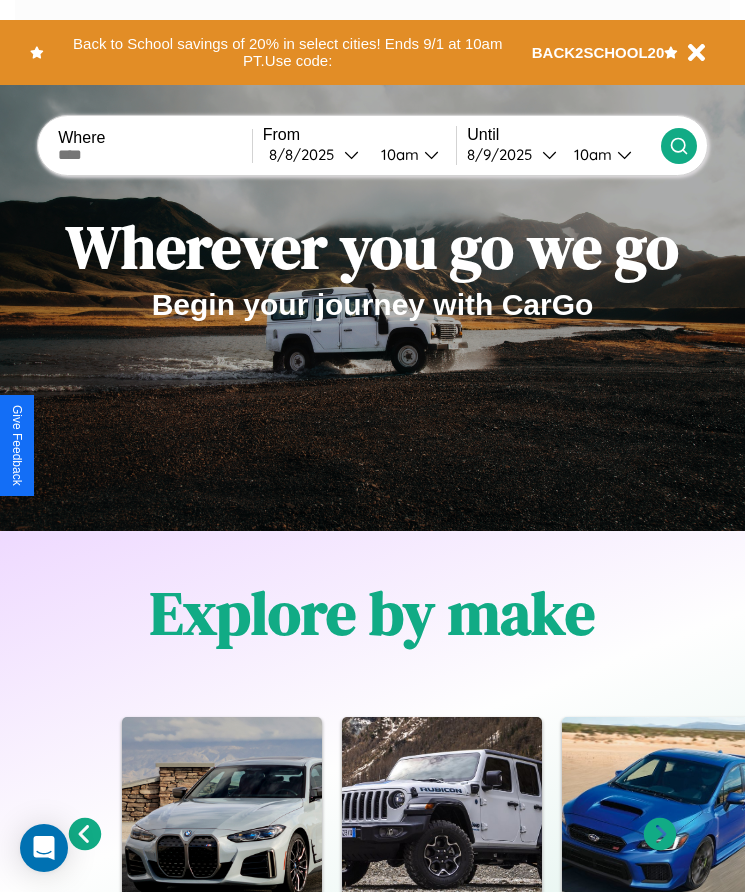 click at bounding box center (155, 155) 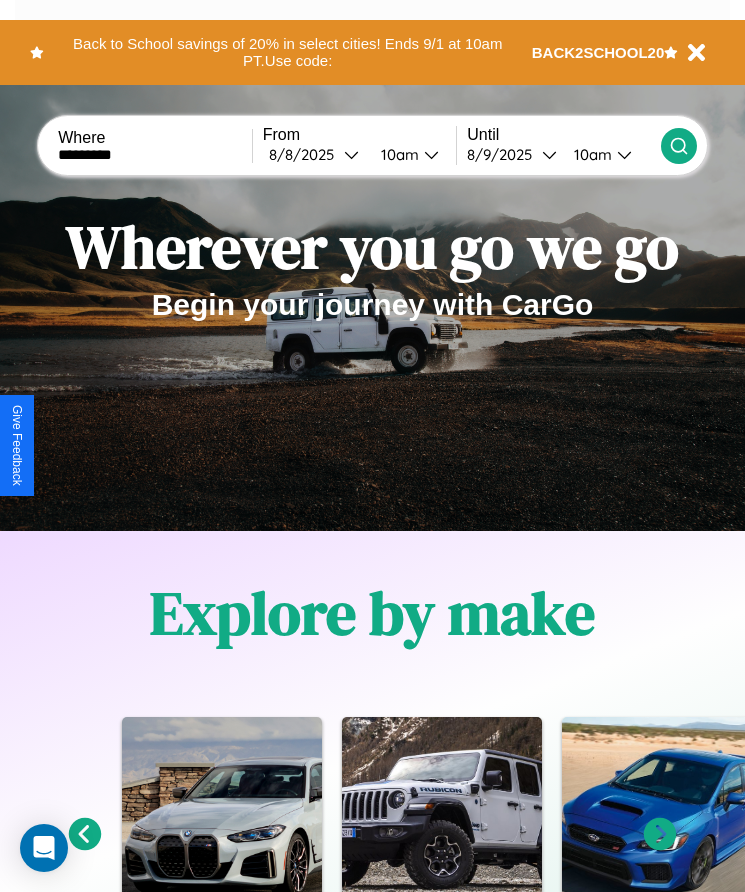 type on "*********" 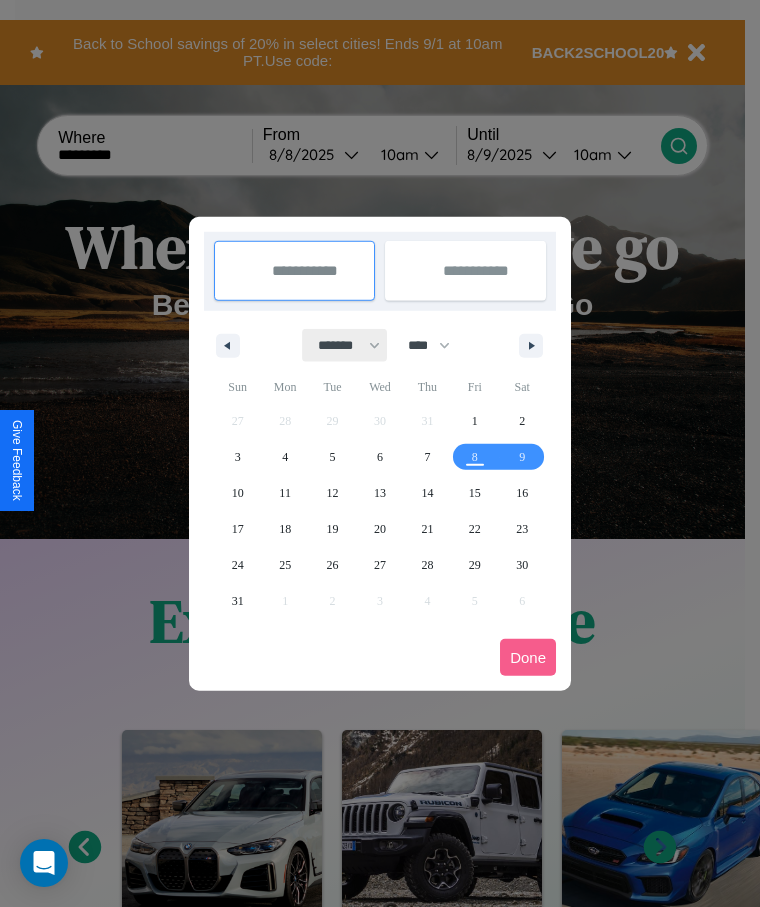 click on "******* ******** ***** ***** *** **** **** ****** ********* ******* ******** ********" at bounding box center [345, 345] 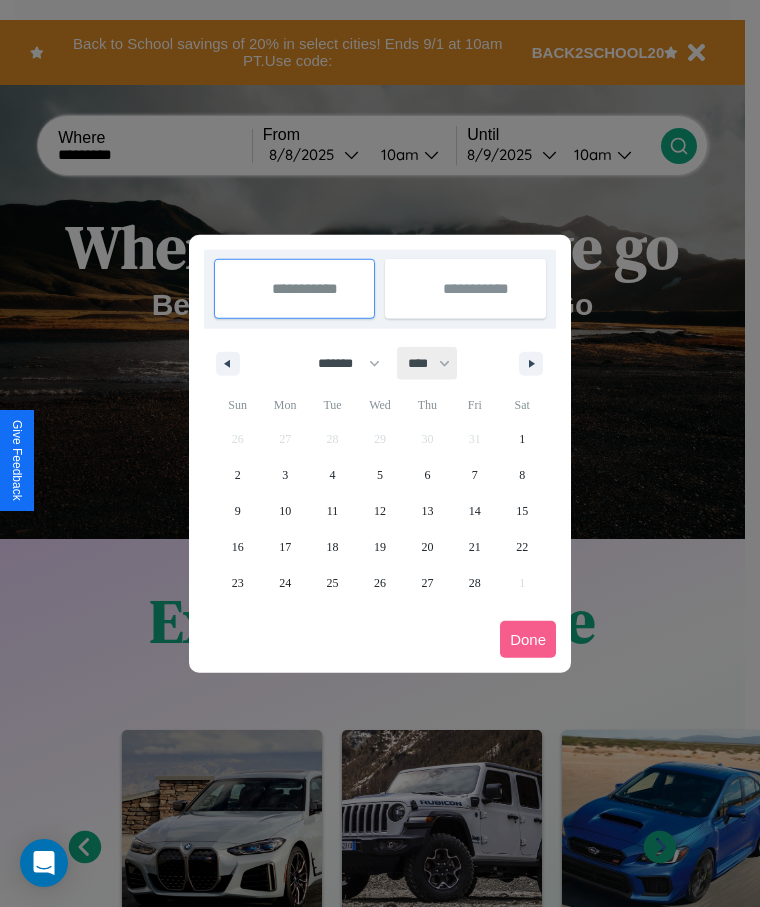 click on "**** **** **** **** **** **** **** **** **** **** **** **** **** **** **** **** **** **** **** **** **** **** **** **** **** **** **** **** **** **** **** **** **** **** **** **** **** **** **** **** **** **** **** **** **** **** **** **** **** **** **** **** **** **** **** **** **** **** **** **** **** **** **** **** **** **** **** **** **** **** **** **** **** **** **** **** **** **** **** **** **** **** **** **** **** **** **** **** **** **** **** **** **** **** **** **** **** **** **** **** **** **** **** **** **** **** **** **** **** **** **** **** **** **** **** **** **** **** **** **** ****" at bounding box center (428, 363) 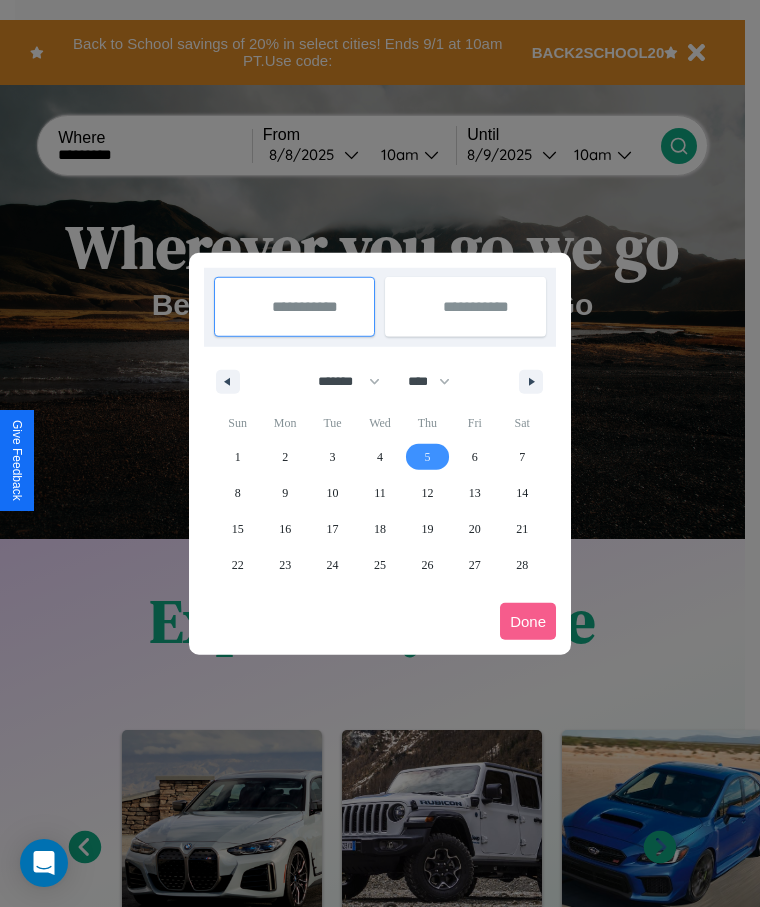 click on "5" at bounding box center [427, 457] 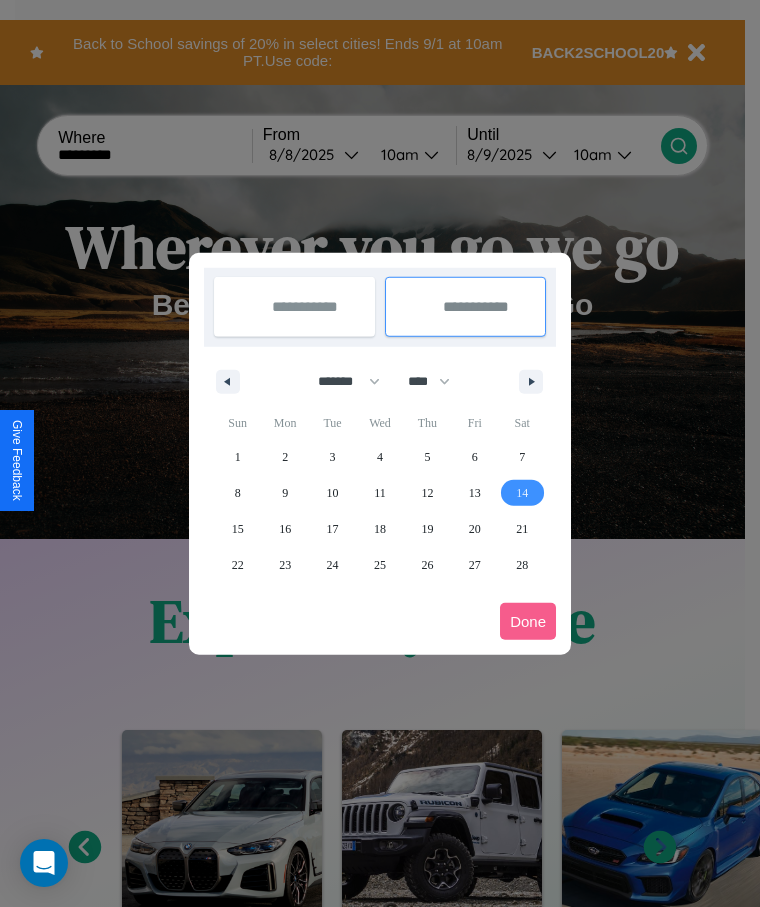click on "14" at bounding box center [522, 493] 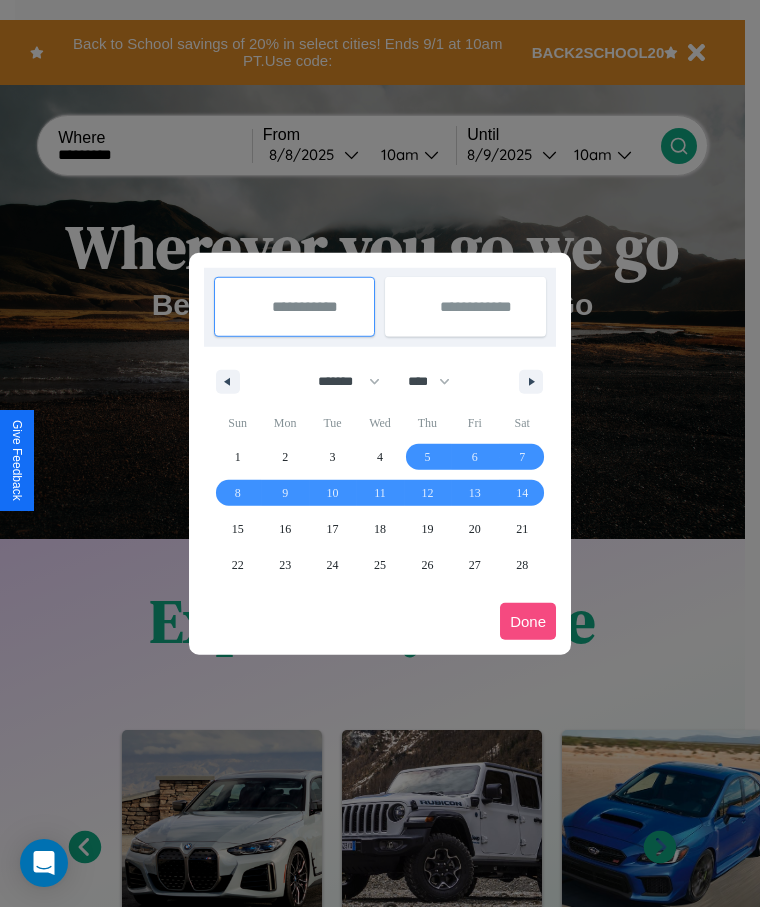 click on "Done" at bounding box center (528, 621) 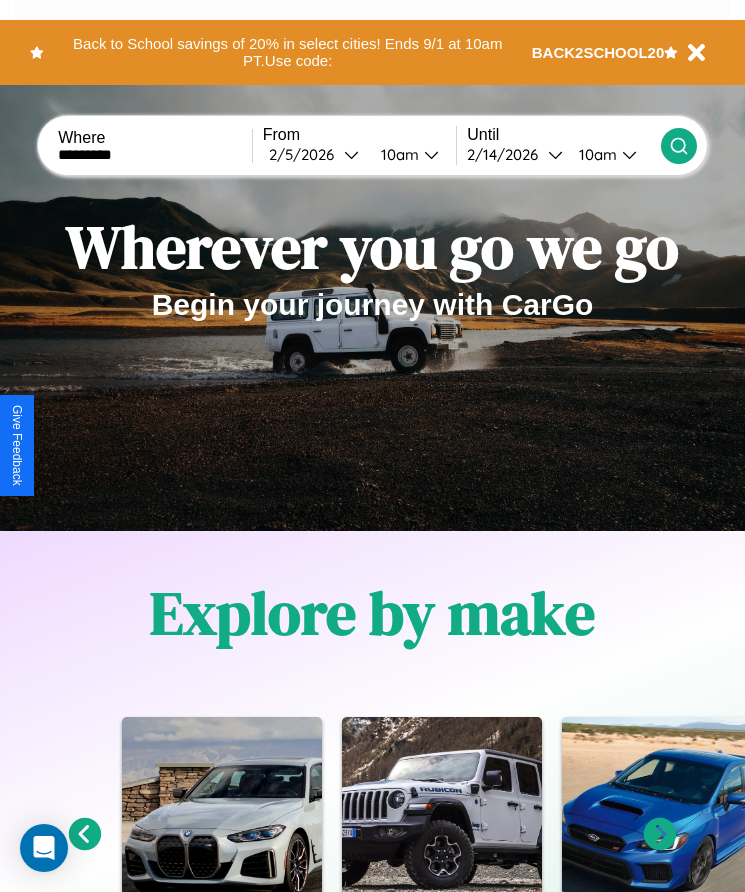 click on "10am" at bounding box center [397, 154] 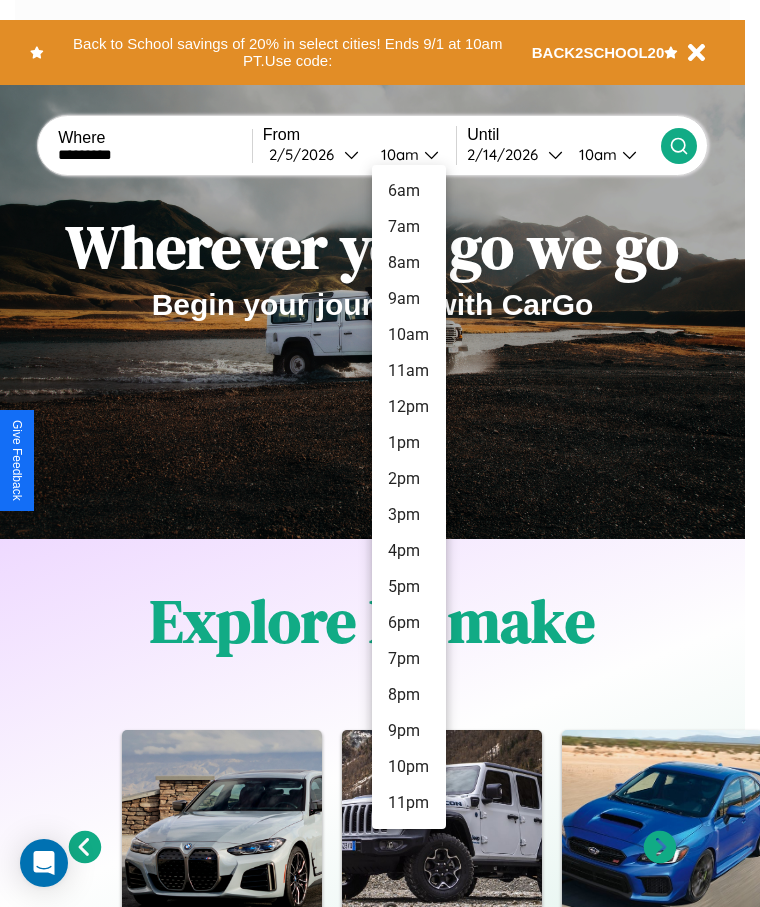 click on "4pm" at bounding box center [409, 551] 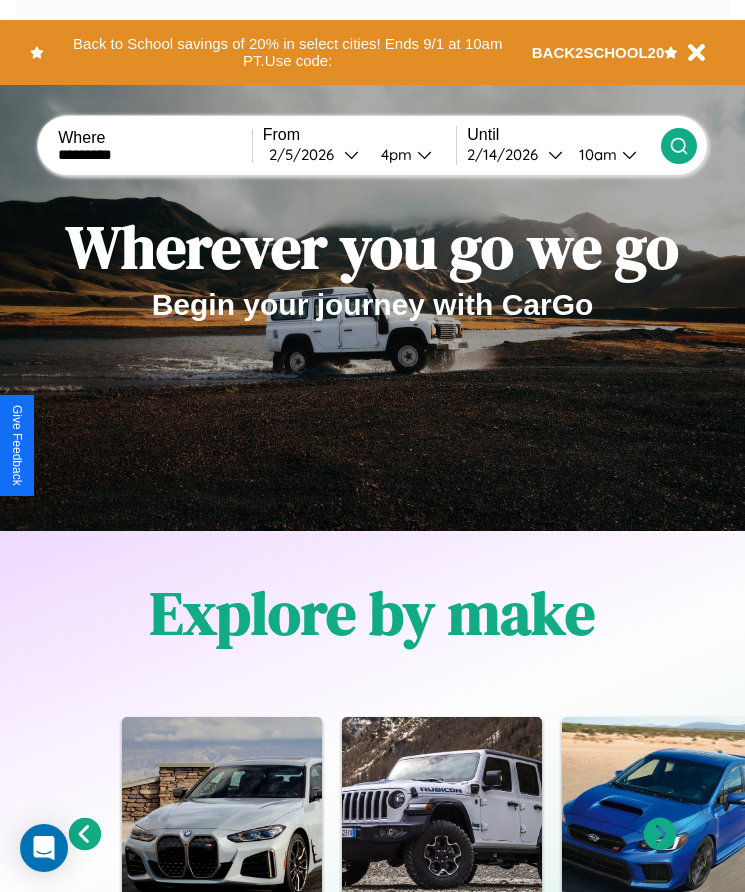 click 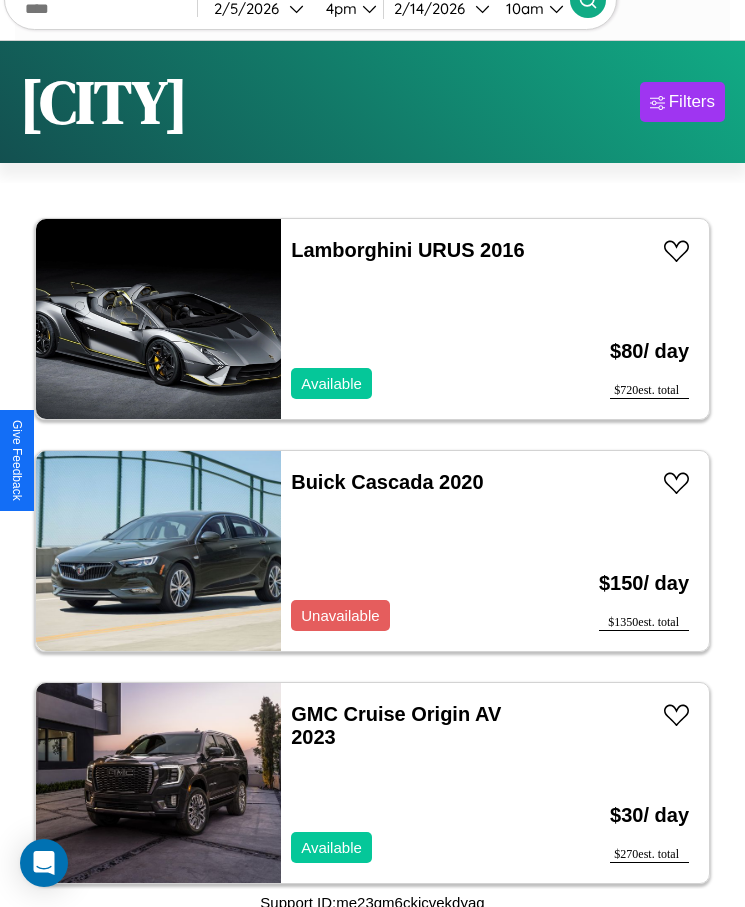 scroll, scrollTop: 50, scrollLeft: 0, axis: vertical 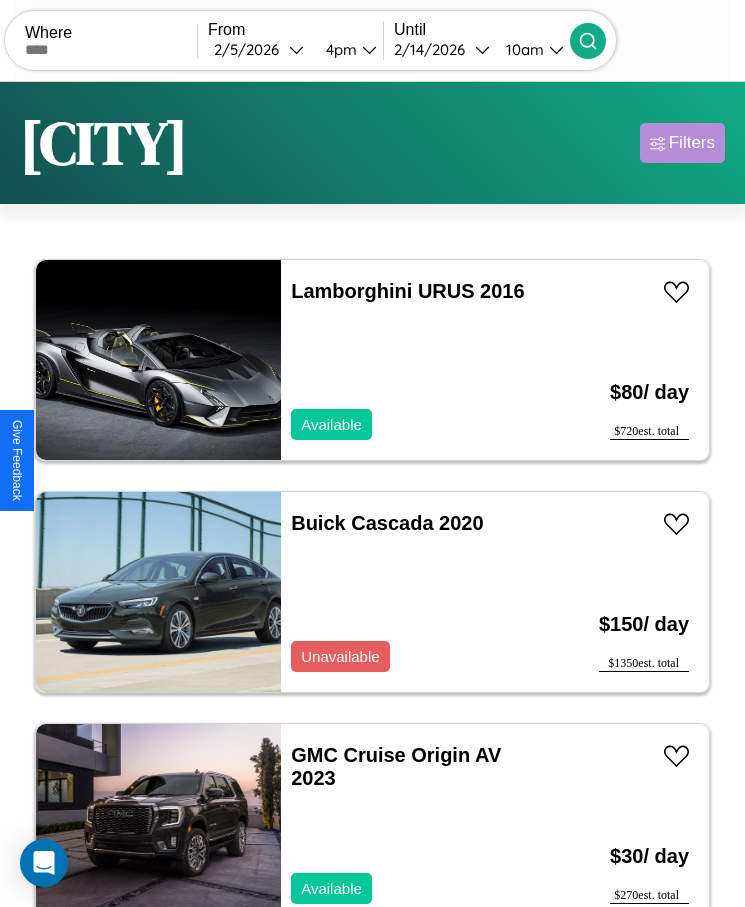 click on "Filters" at bounding box center (692, 143) 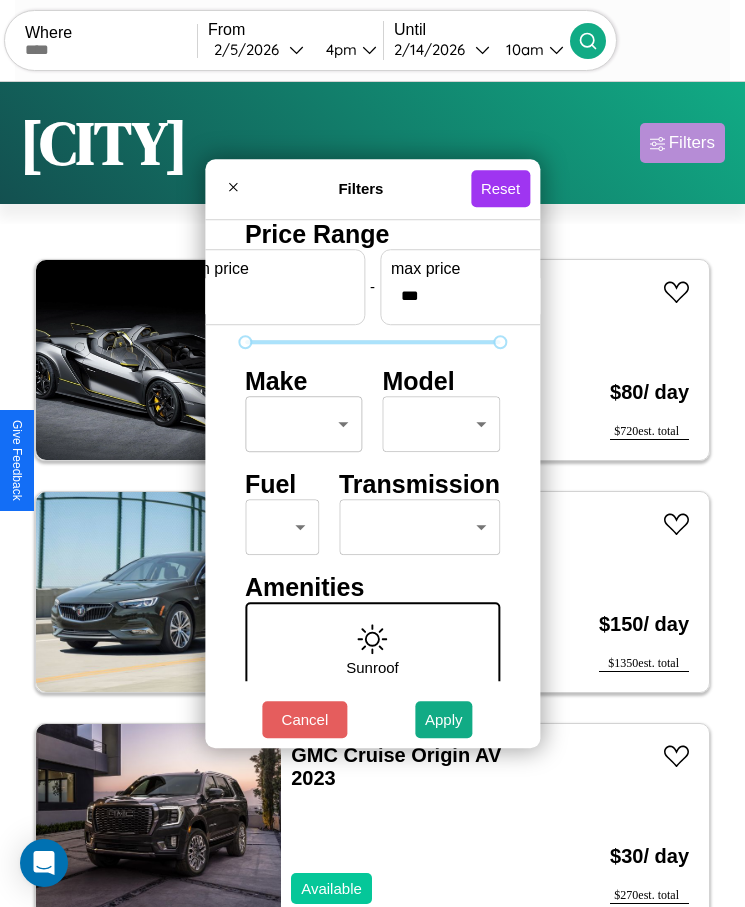 scroll, scrollTop: 85, scrollLeft: 0, axis: vertical 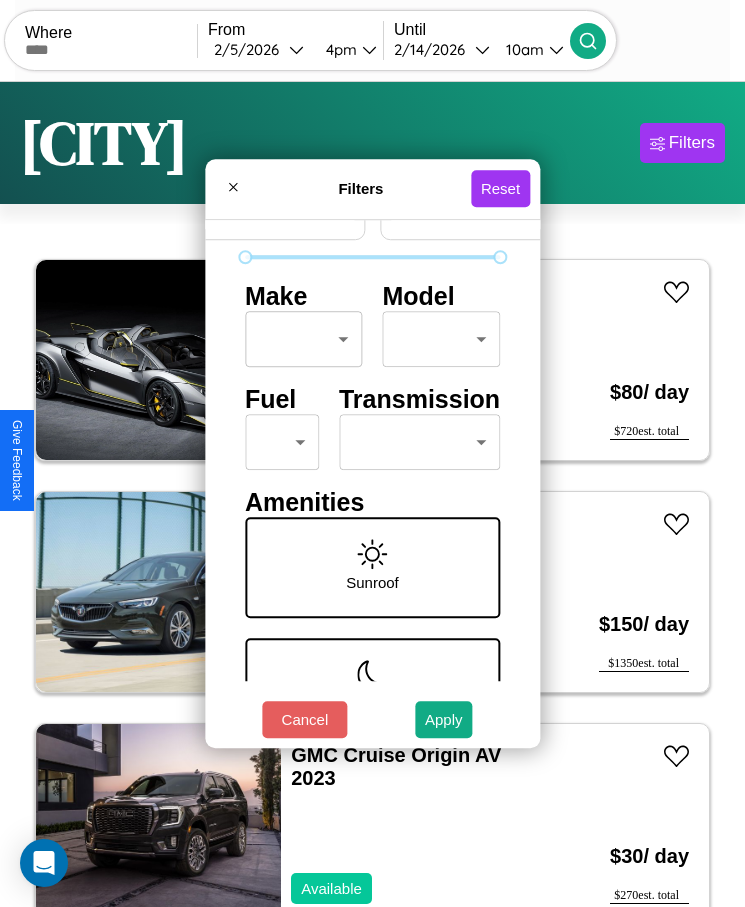 click on "CarGo Where From 2 / 5 / 2026 4pm Until 2 / 14 / 2026 10am Become a Host Login Sign Up [CITY] Filters 46  cars in this area These cars can be picked up in this city. Lamborghini   URUS   2016 Available $ 80  / day $ 720  est. total Buick   Cascada   2020 Unavailable $ 150  / day $ 1350  est. total GMC   Cruise Origin AV   2023 Available $ 30  / day $ 270  est. total Lincoln   Navigator   2019 Available $ 140  / day $ 1260  est. total Chevrolet   3500HD   2018 Available $ 150  / day $ 1350  est. total Infiniti   QX80   2023 Available $ 120  / day $ 1080  est. total Tesla   Model X   2021 Unavailable $ 120  / day $ 1080  est. total Kia   Telluride   2016 Available $ 170  / day $ 1530  est. total Alfa Romeo   Stelvio   2014 Available $ 190  / day $ 1710  est. total Mazda   MPV   2014 Available $ 190  / day $ 1710  est. total Tesla   Semi   2021 Available $ 160  / day $ 1440  est. total Kia   Tekiar   2023 Available $ 70  / day $ 630  est. total Hummer   H3   2024 Unavailable $ 140  / day $ 1260  est. total" at bounding box center (372, 478) 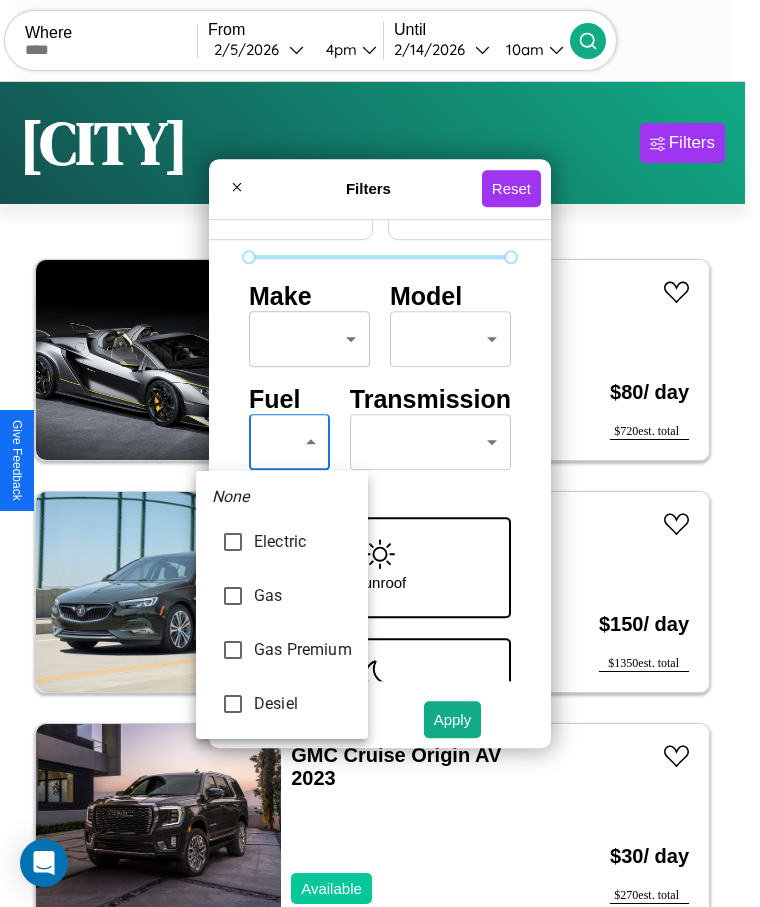type on "***" 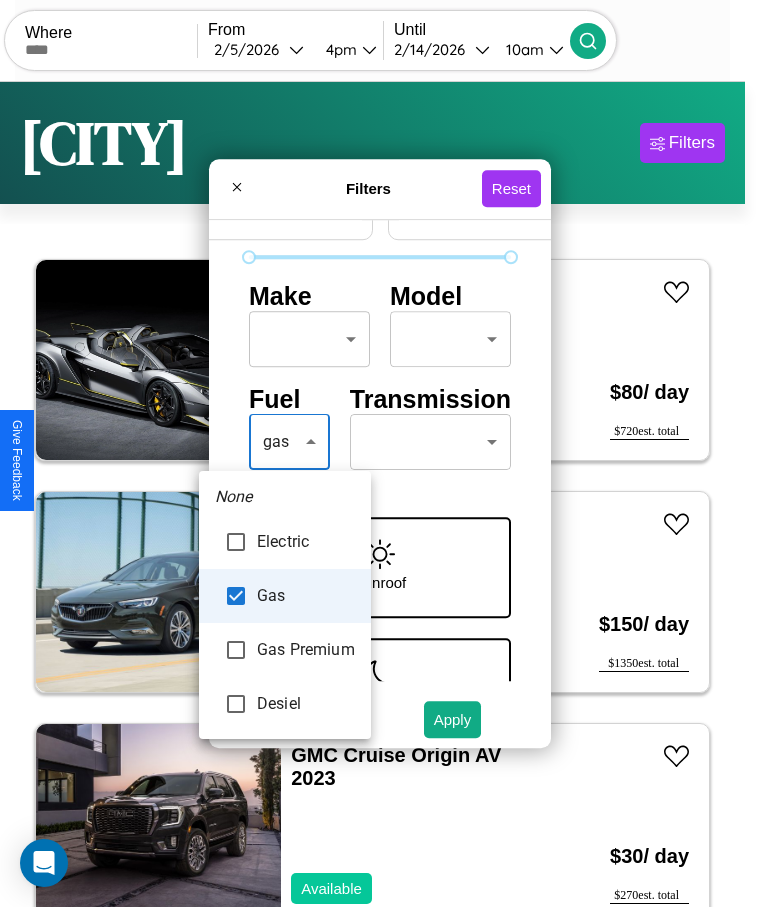 click at bounding box center (380, 453) 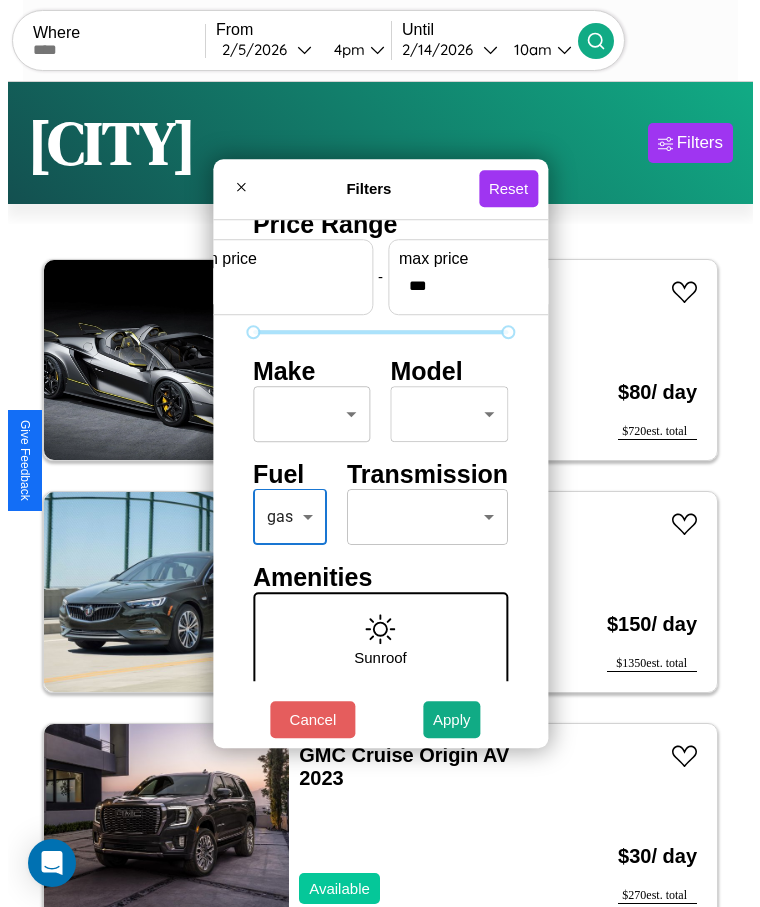 scroll, scrollTop: 0, scrollLeft: 0, axis: both 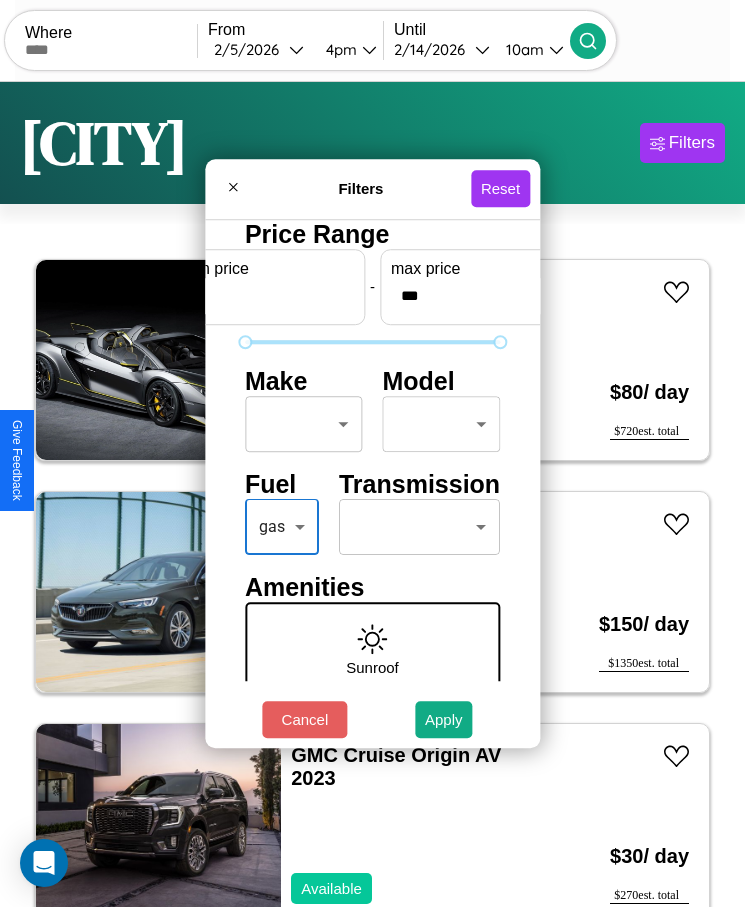 click on "CarGo Where From 2 / 5 / 2026 4pm Until 2 / 14 / 2026 10am Become a Host Login Sign Up [CITY] Filters 46  cars in this area These cars can be picked up in this city. Lamborghini   URUS   2016 Available $ 80  / day $ 720  est. total Buick   Cascada   2020 Unavailable $ 150  / day $ 1350  est. total GMC   Cruise Origin AV   2023 Available $ 30  / day $ 270  est. total Lincoln   Navigator   2019 Available $ 140  / day $ 1260  est. total Chevrolet   3500HD   2018 Available $ 150  / day $ 1350  est. total Infiniti   QX80   2023 Available $ 120  / day $ 1080  est. total Tesla   Model X   2021 Unavailable $ 120  / day $ 1080  est. total Kia   Telluride   2016 Available $ 170  / day $ 1530  est. total Alfa Romeo   Stelvio   2014 Available $ 190  / day $ 1710  est. total Mazda   MPV   2014 Available $ 190  / day $ 1710  est. total Tesla   Semi   2021 Available $ 160  / day $ 1440  est. total Kia   Tekiar   2023 Available $ 70  / day $ 630  est. total Hummer   H3   2024 Unavailable $ 140  / day $ 1260  est. total" at bounding box center [372, 478] 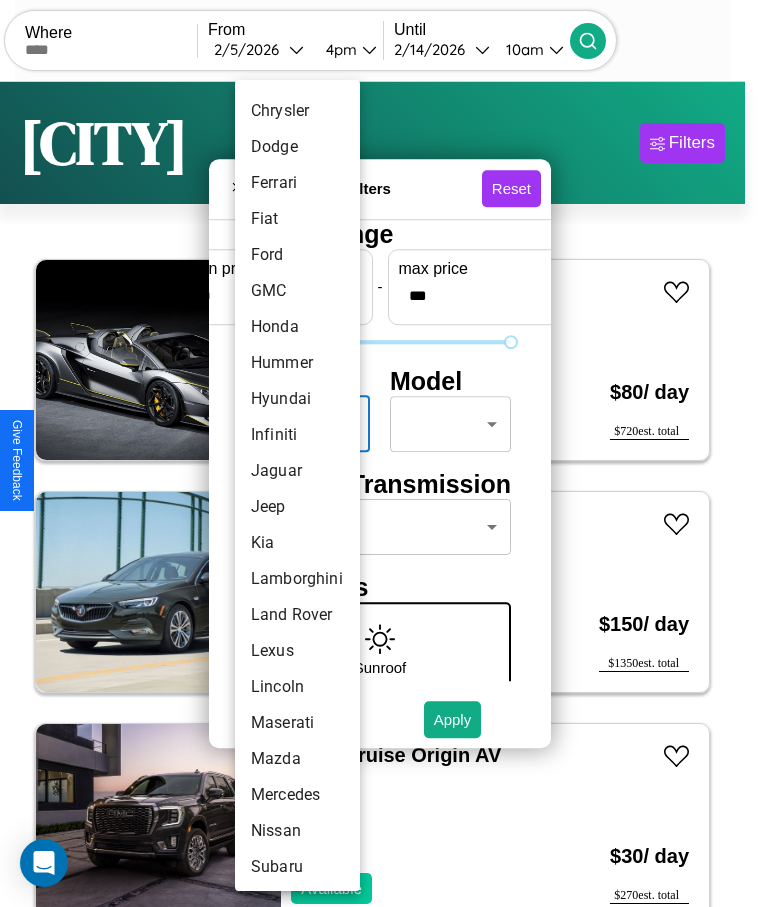 scroll, scrollTop: 501, scrollLeft: 0, axis: vertical 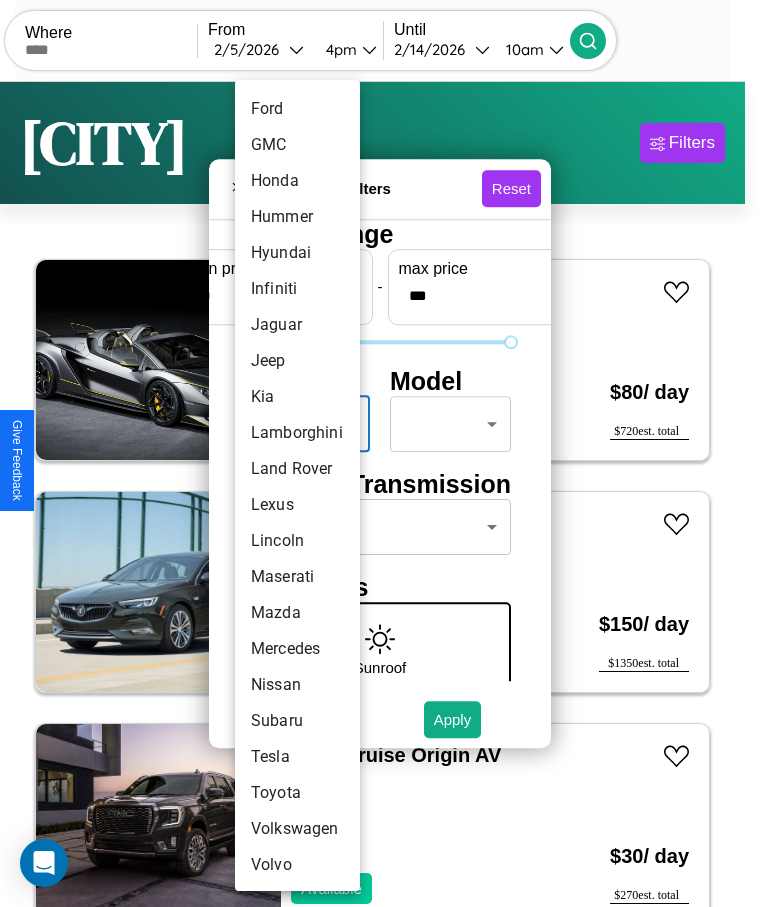 click on "Mazda" at bounding box center [297, 613] 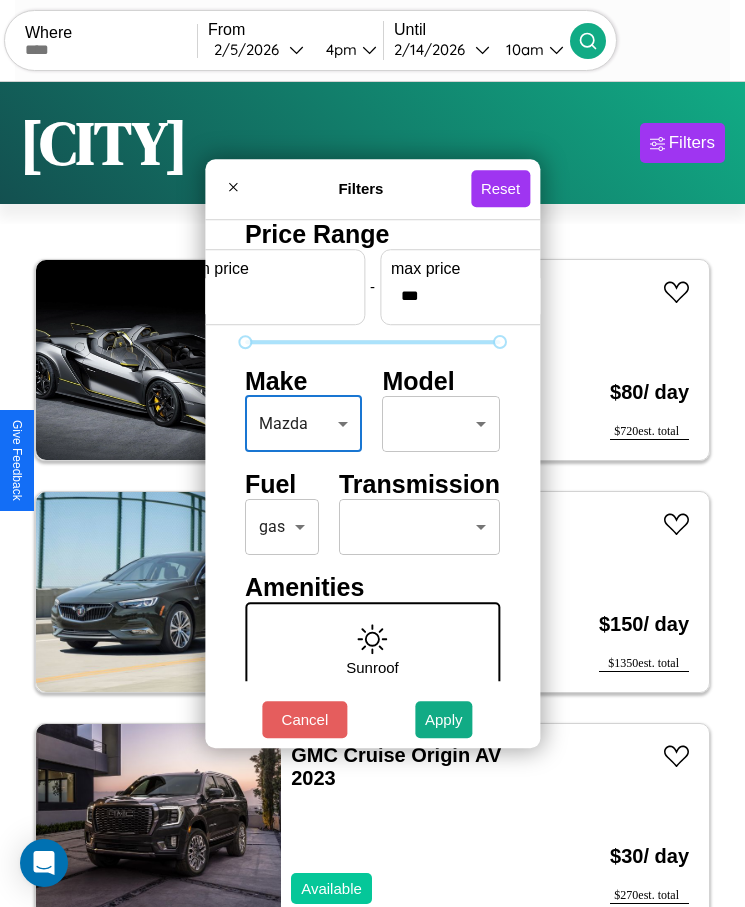 click on "CarGo Where From 2 / 5 / 2026 4pm Until 2 / 14 / 2026 10am Become a Host Login Sign Up [CITY] Filters 46  cars in this area These cars can be picked up in this city. Lamborghini   URUS   2016 Available $ 80  / day $ 720  est. total Buick   Cascada   2020 Unavailable $ 150  / day $ 1350  est. total GMC   Cruise Origin AV   2023 Available $ 30  / day $ 270  est. total Lincoln   Navigator   2019 Available $ 140  / day $ 1260  est. total Chevrolet   3500HD   2018 Available $ 150  / day $ 1350  est. total Infiniti   QX80   2023 Available $ 120  / day $ 1080  est. total Tesla   Model X   2021 Unavailable $ 120  / day $ 1080  est. total Kia   Telluride   2016 Available $ 170  / day $ 1530  est. total Alfa Romeo   Stelvio   2014 Available $ 190  / day $ 1710  est. total Mazda   MPV   2014 Available $ 190  / day $ 1710  est. total Tesla   Semi   2021 Available $ 160  / day $ 1440  est. total Kia   Tekiar   2023 Available $ 70  / day $ 630  est. total Hummer   H3   2024 Unavailable $ 140  / day $ 1260  est. total" at bounding box center [372, 478] 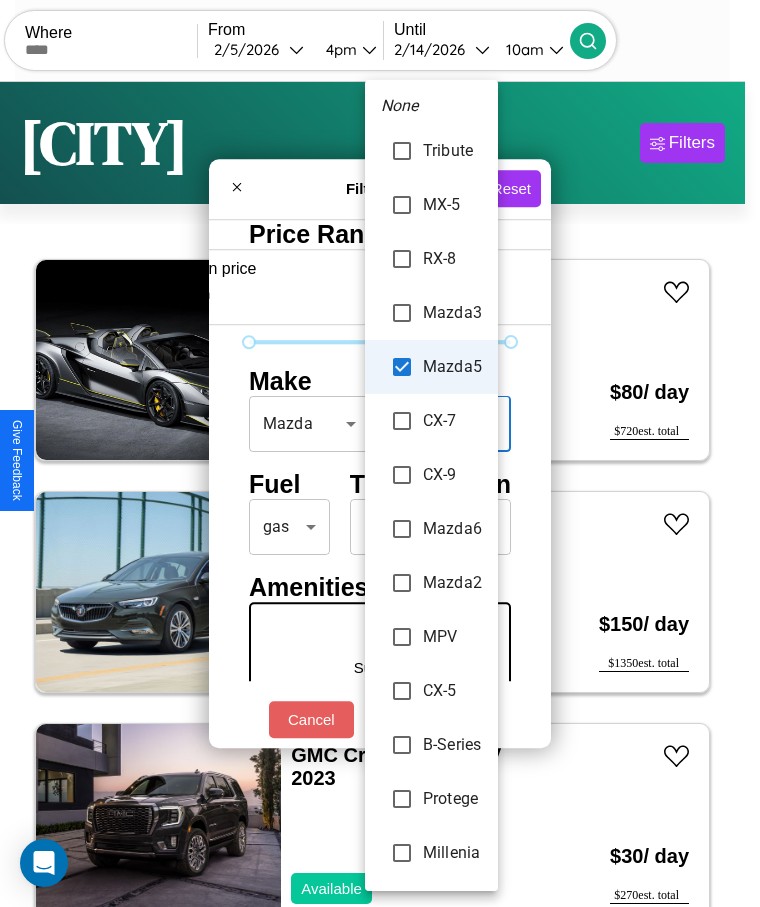 scroll, scrollTop: 98, scrollLeft: 0, axis: vertical 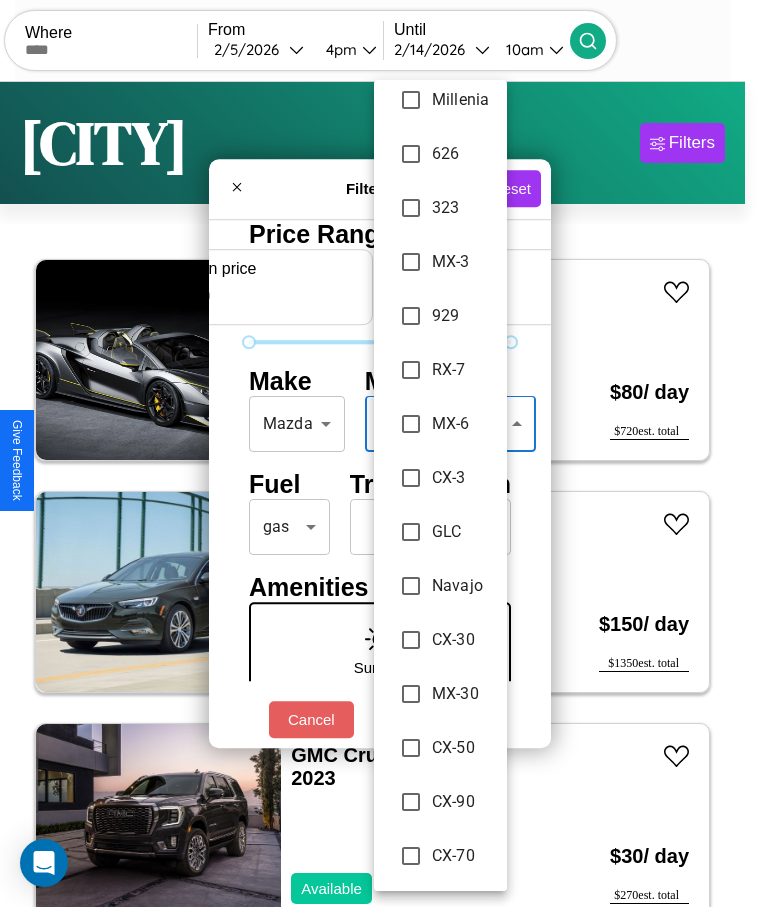 type on "**********" 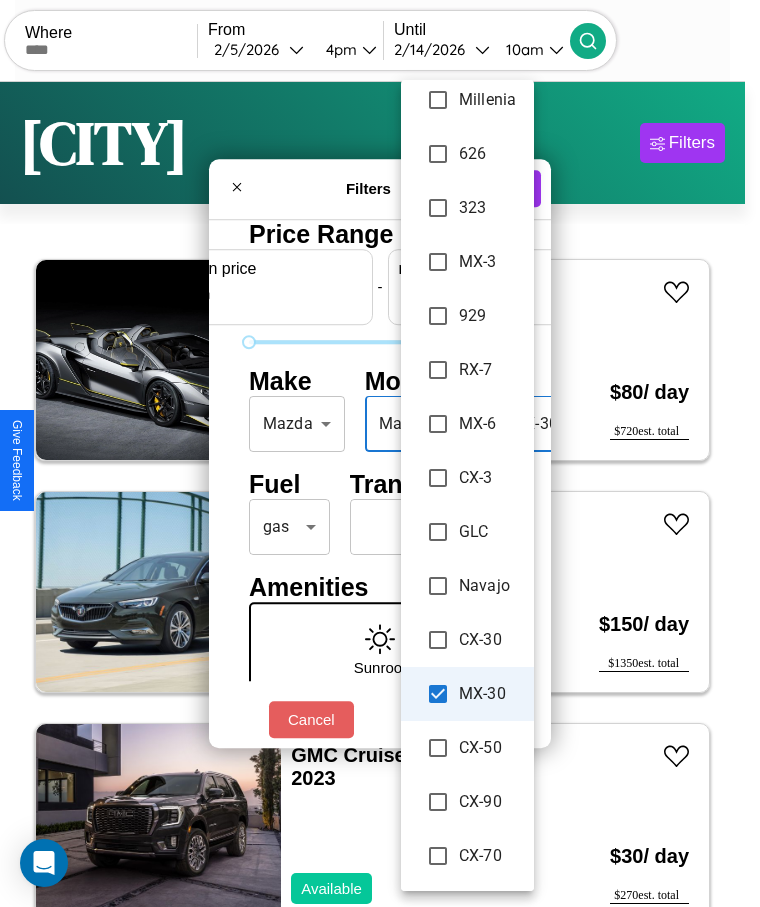 click at bounding box center (380, 453) 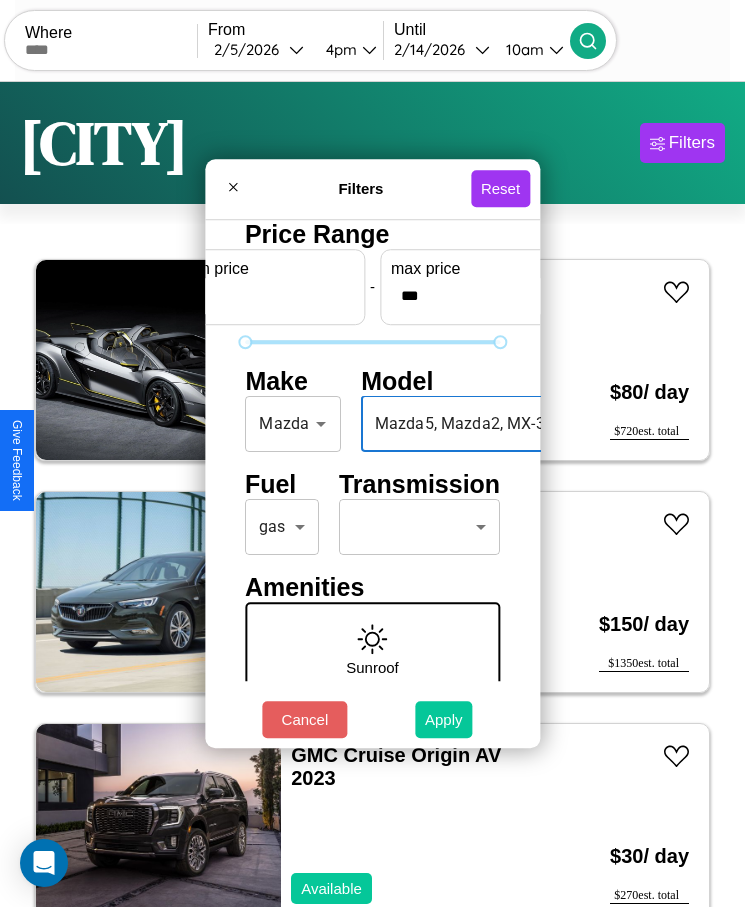 click on "Apply" at bounding box center [444, 719] 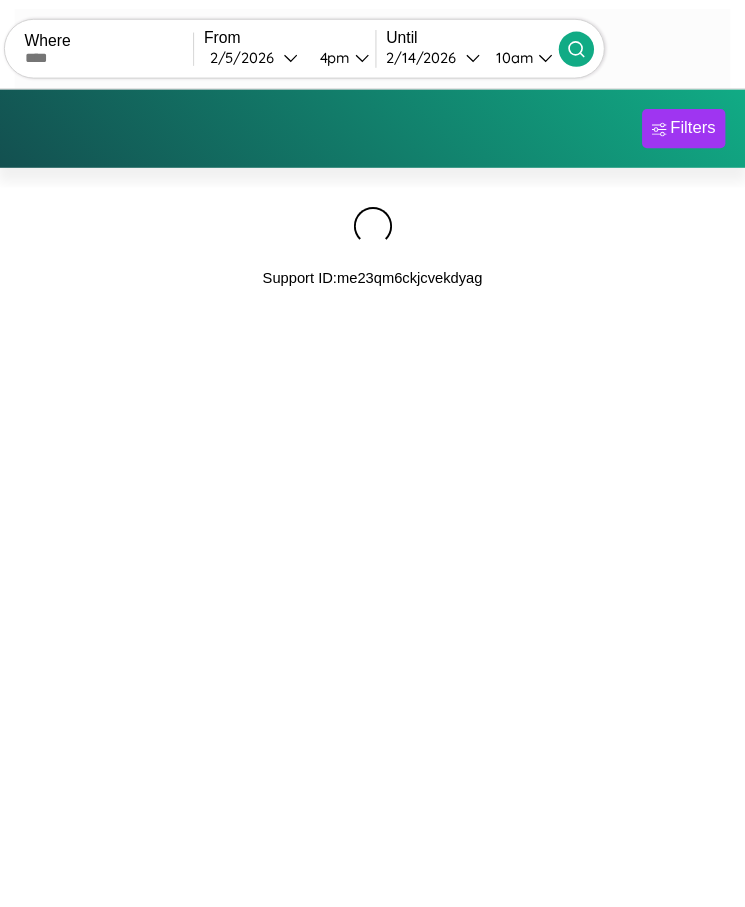 scroll, scrollTop: 0, scrollLeft: 0, axis: both 